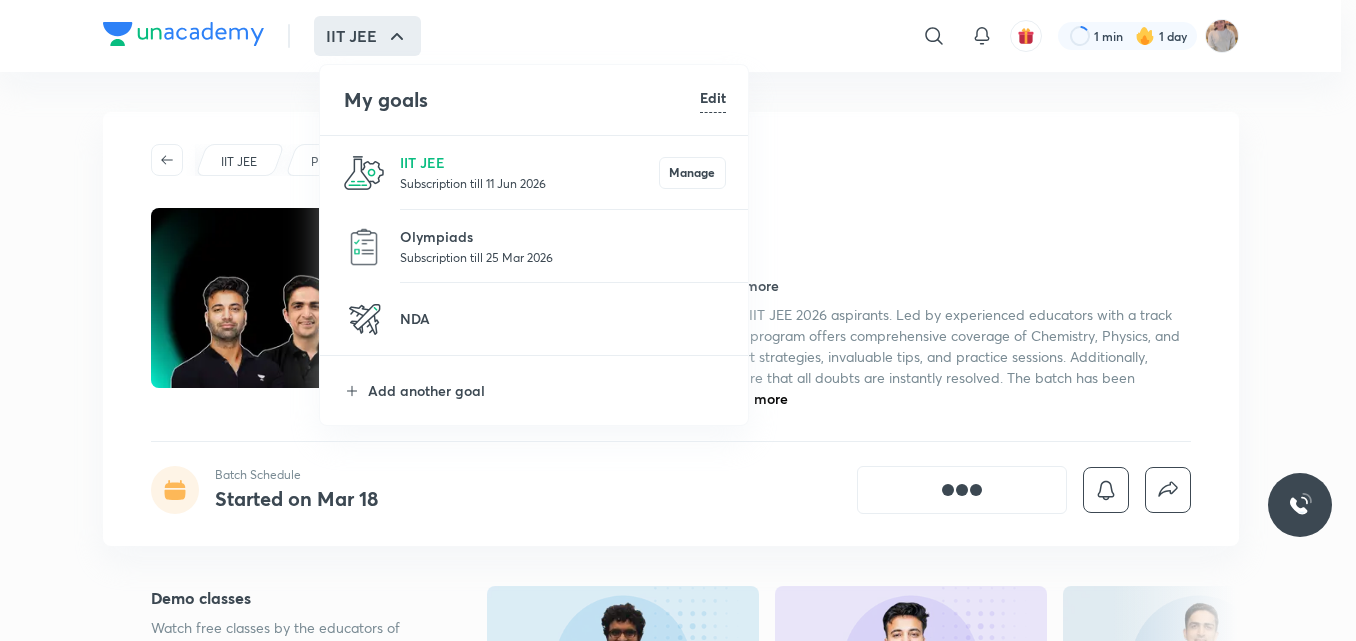 scroll, scrollTop: 0, scrollLeft: 0, axis: both 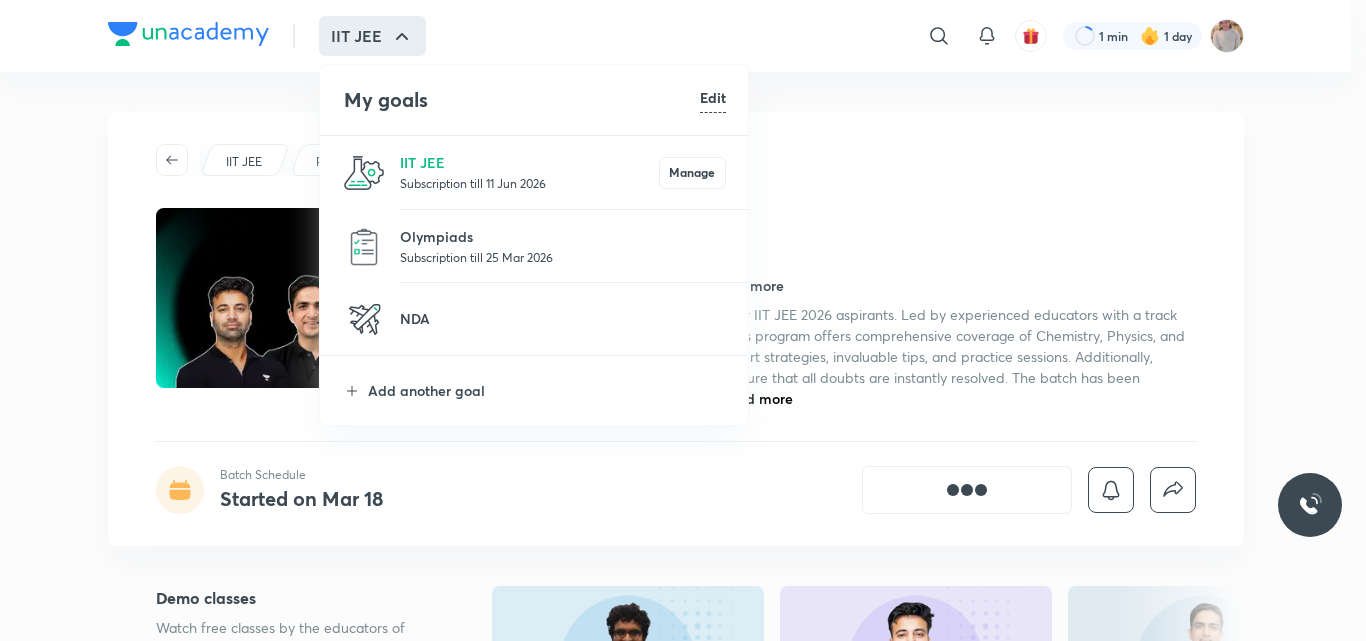 click on "Subscription till 11 Jun 2026" at bounding box center (529, 183) 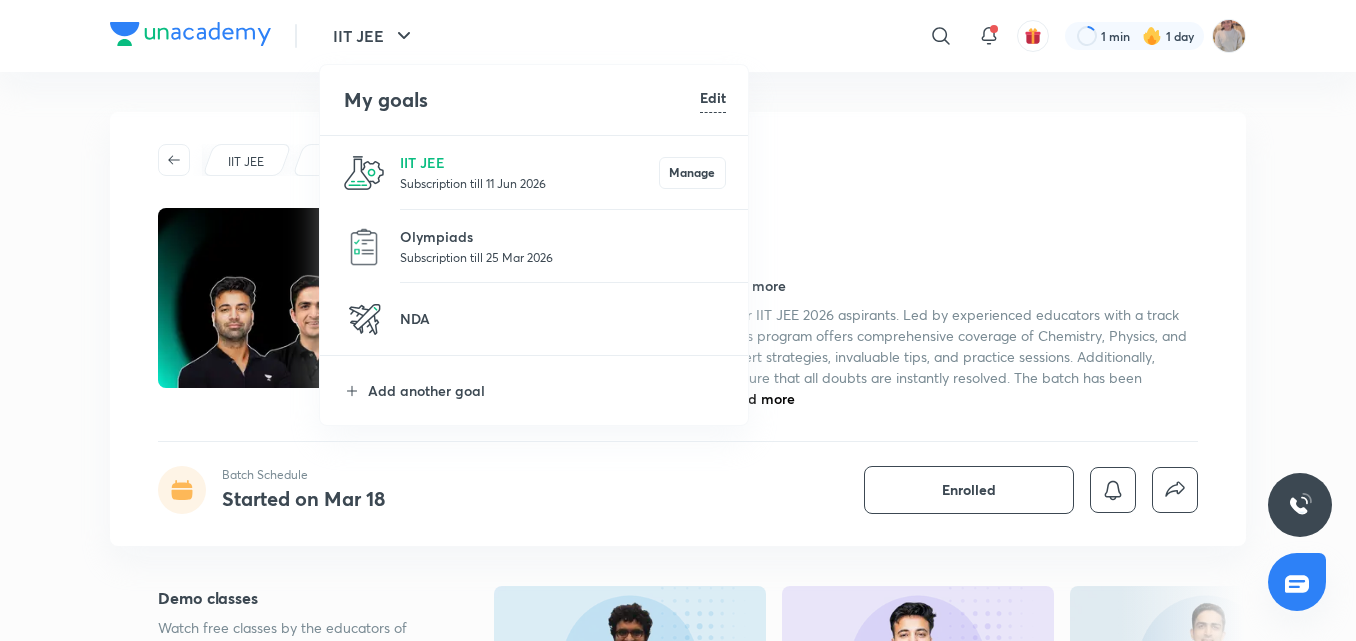 scroll, scrollTop: 0, scrollLeft: 0, axis: both 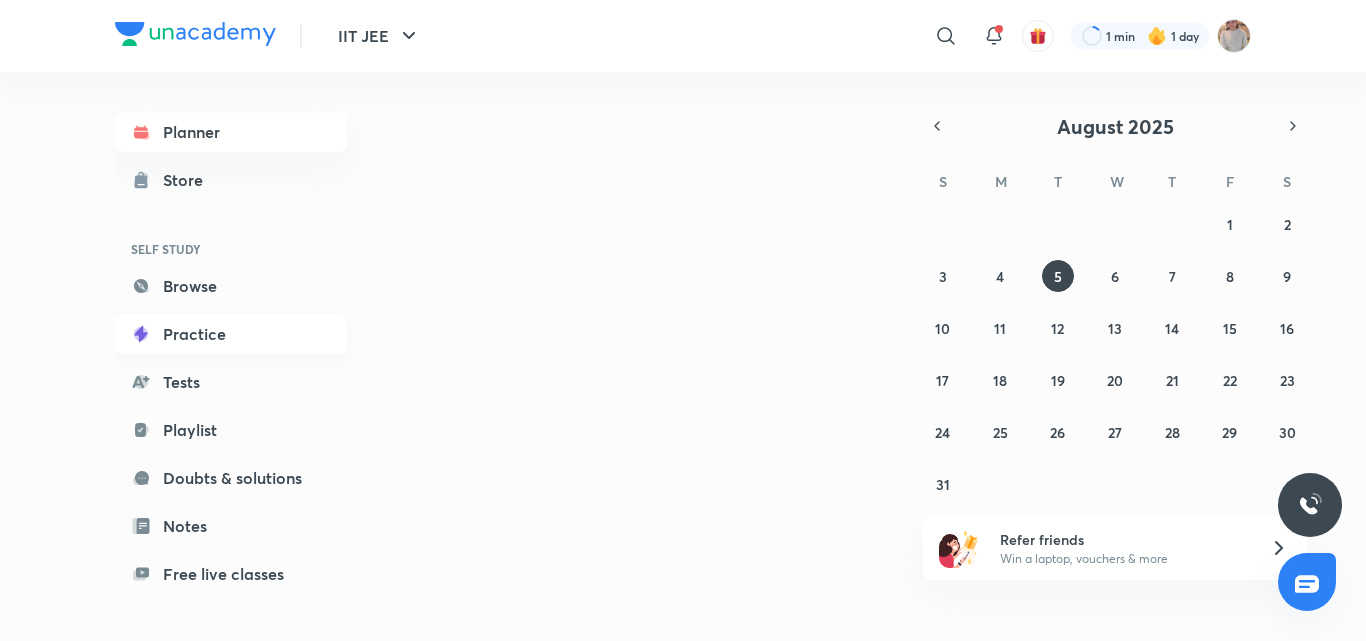 click on "Practice" at bounding box center [231, 334] 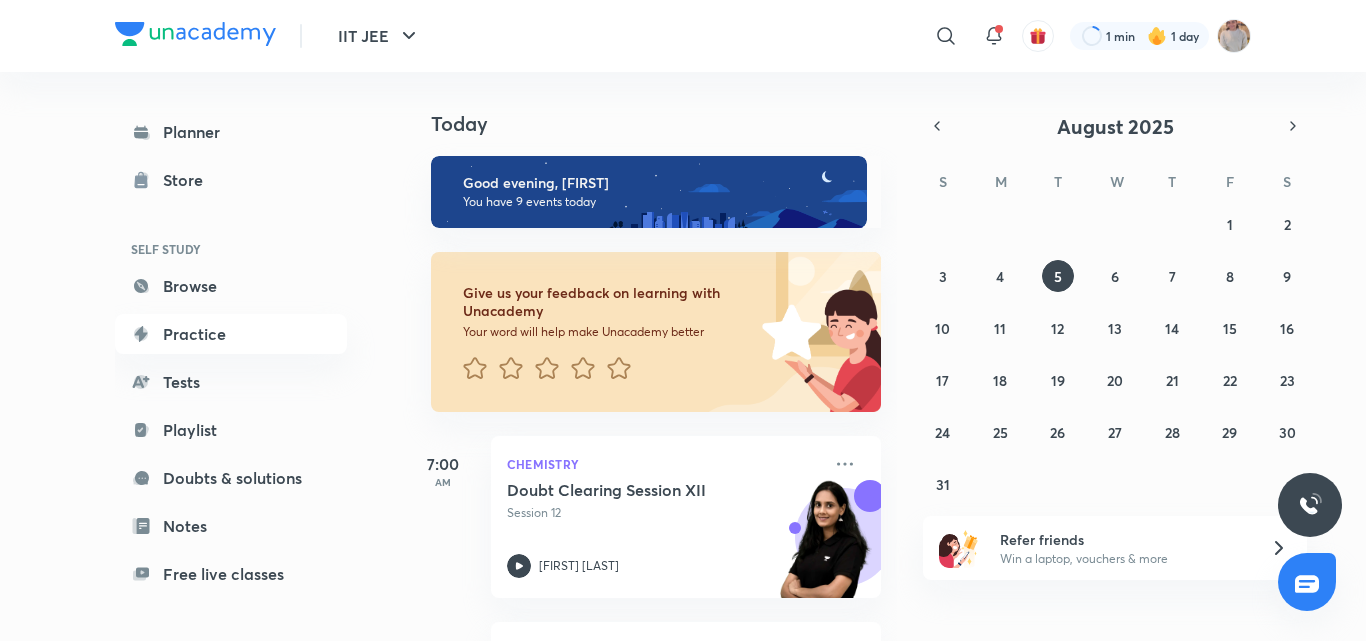 click on "SELF STUDY" at bounding box center (231, 249) 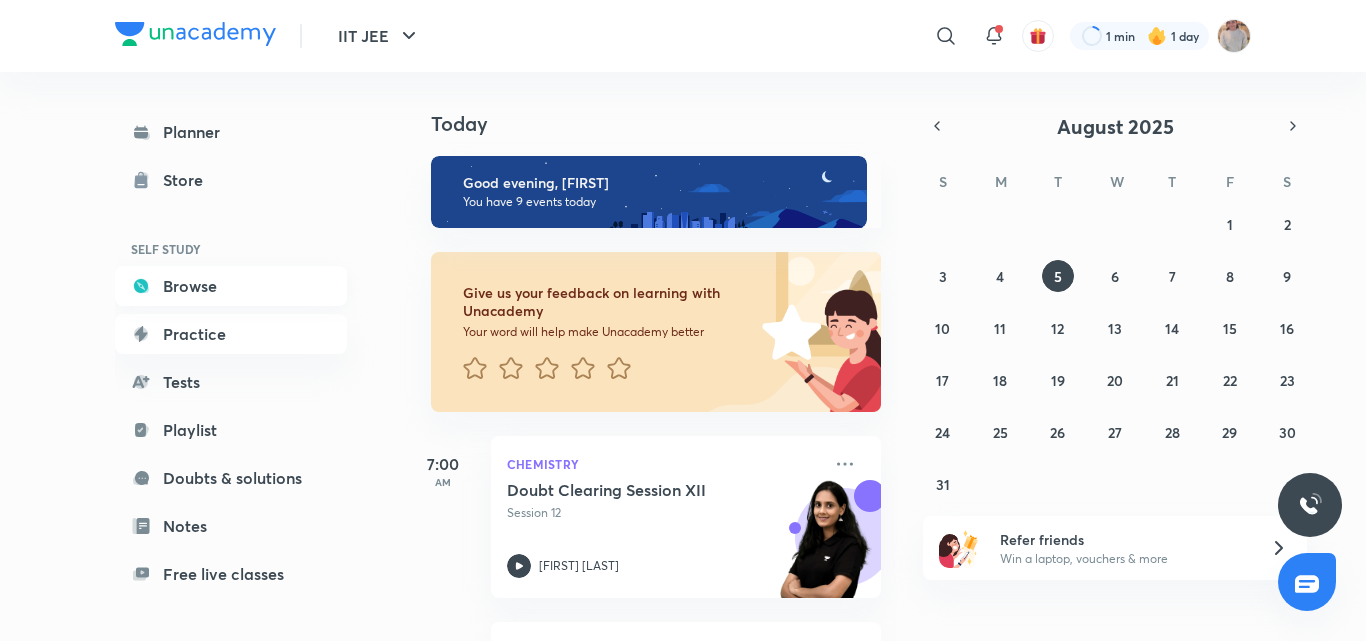 click on "Browse" at bounding box center (231, 286) 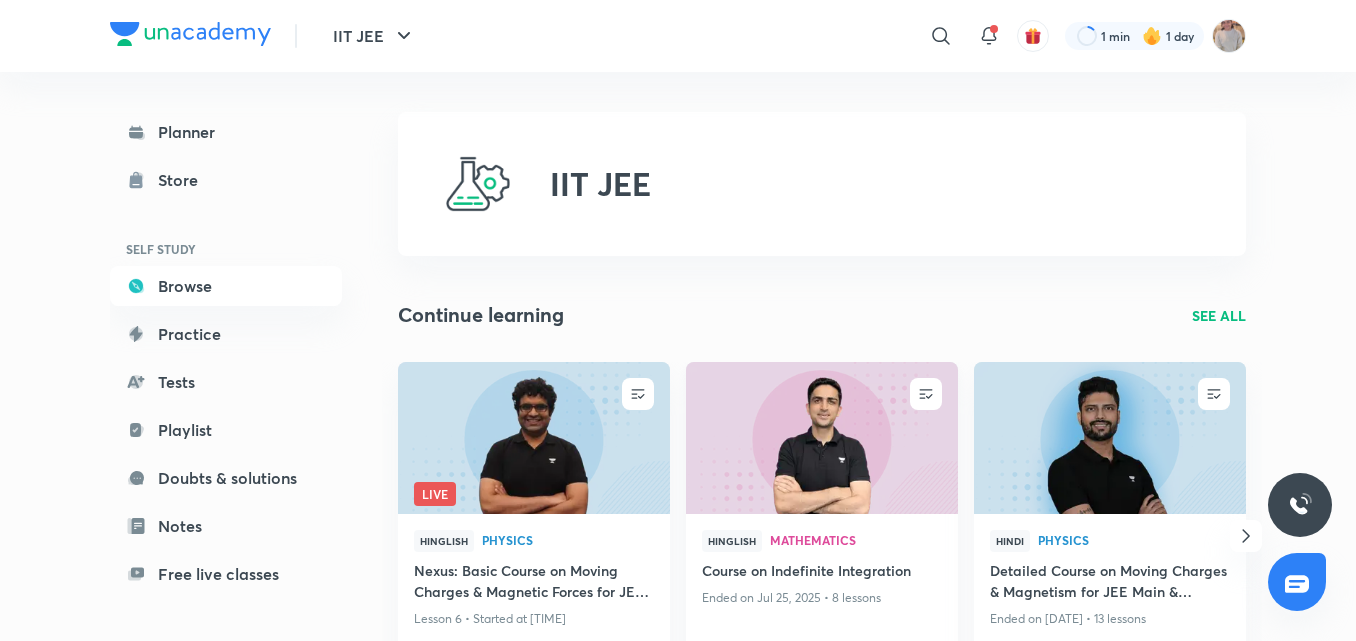 click at bounding box center (821, 437) 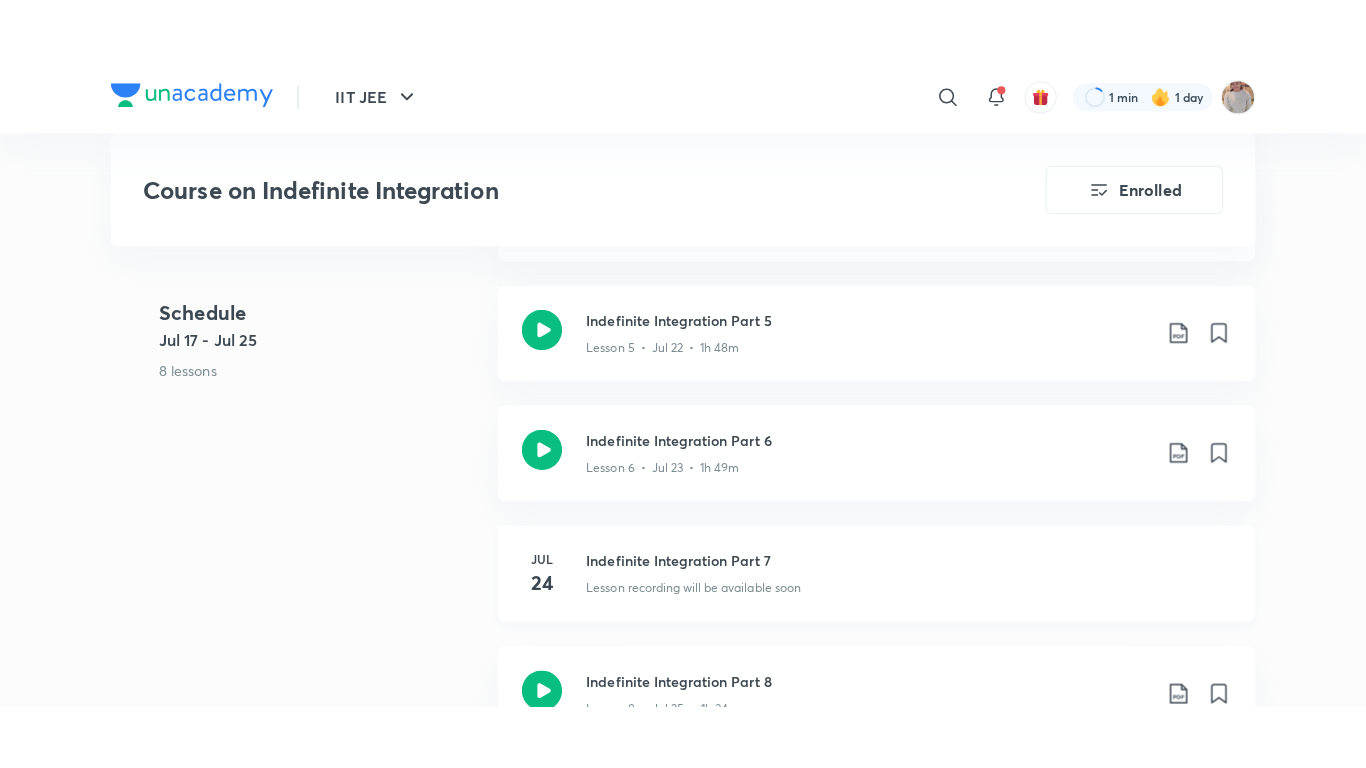 scroll, scrollTop: 1676, scrollLeft: 0, axis: vertical 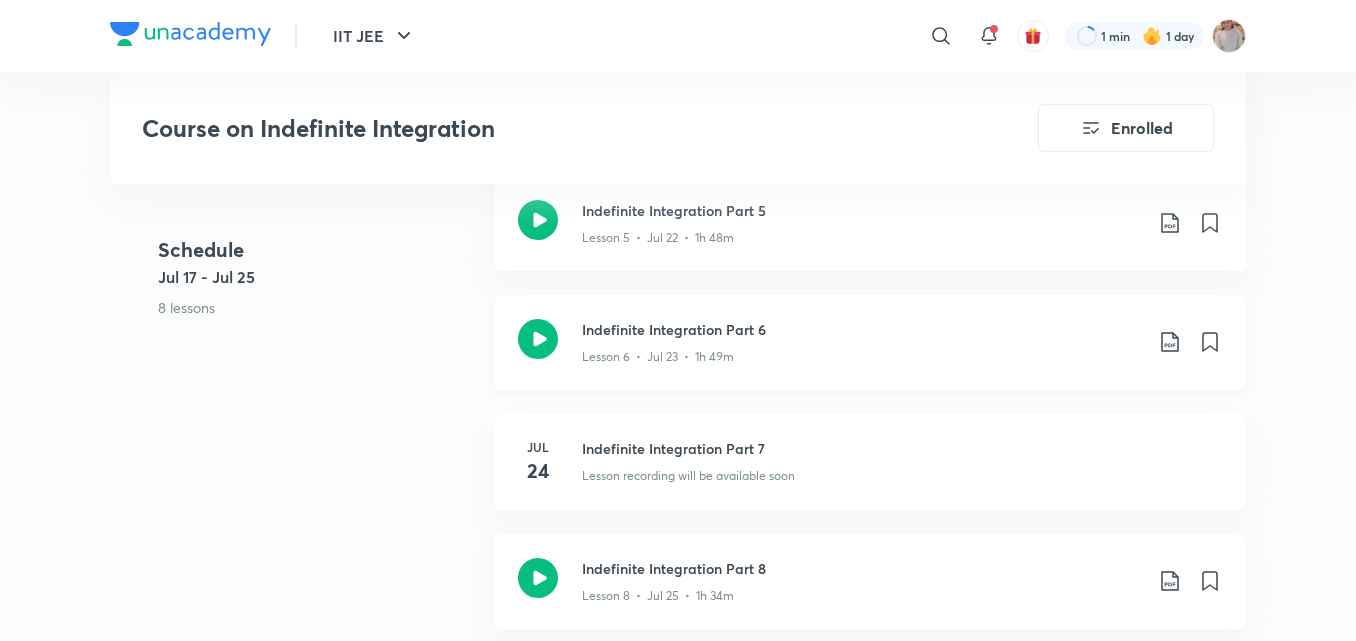 click on "Indefinite Integration Part 6" at bounding box center (862, 329) 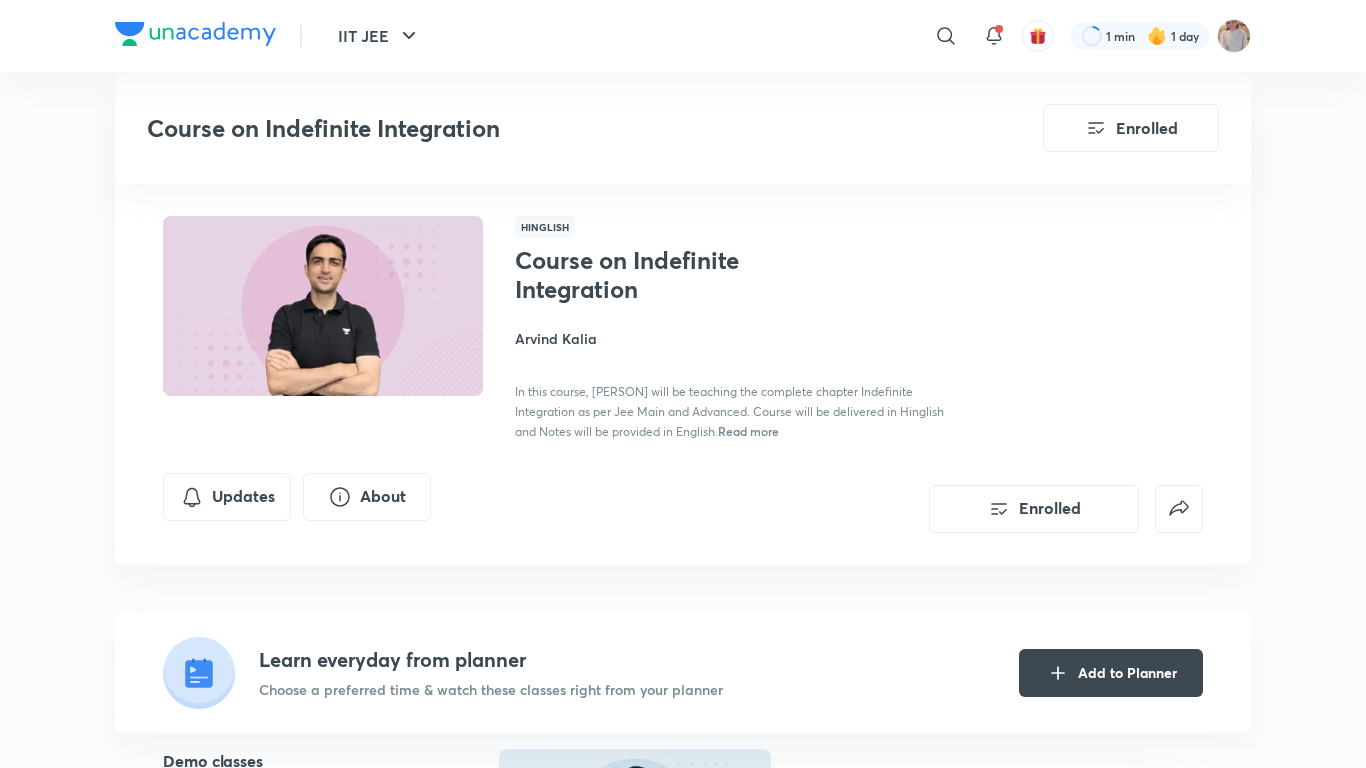 scroll, scrollTop: 1676, scrollLeft: 0, axis: vertical 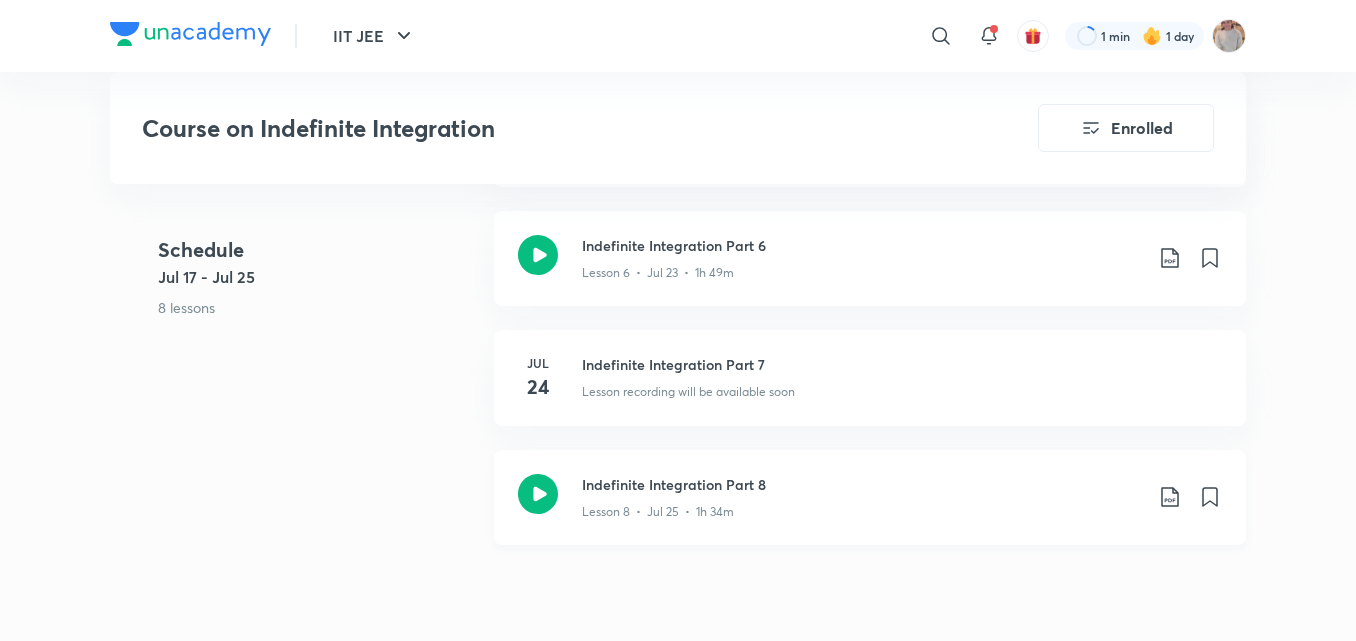 click on "Lesson 8  •  Jul 25  •  1h 34m" at bounding box center [862, 508] 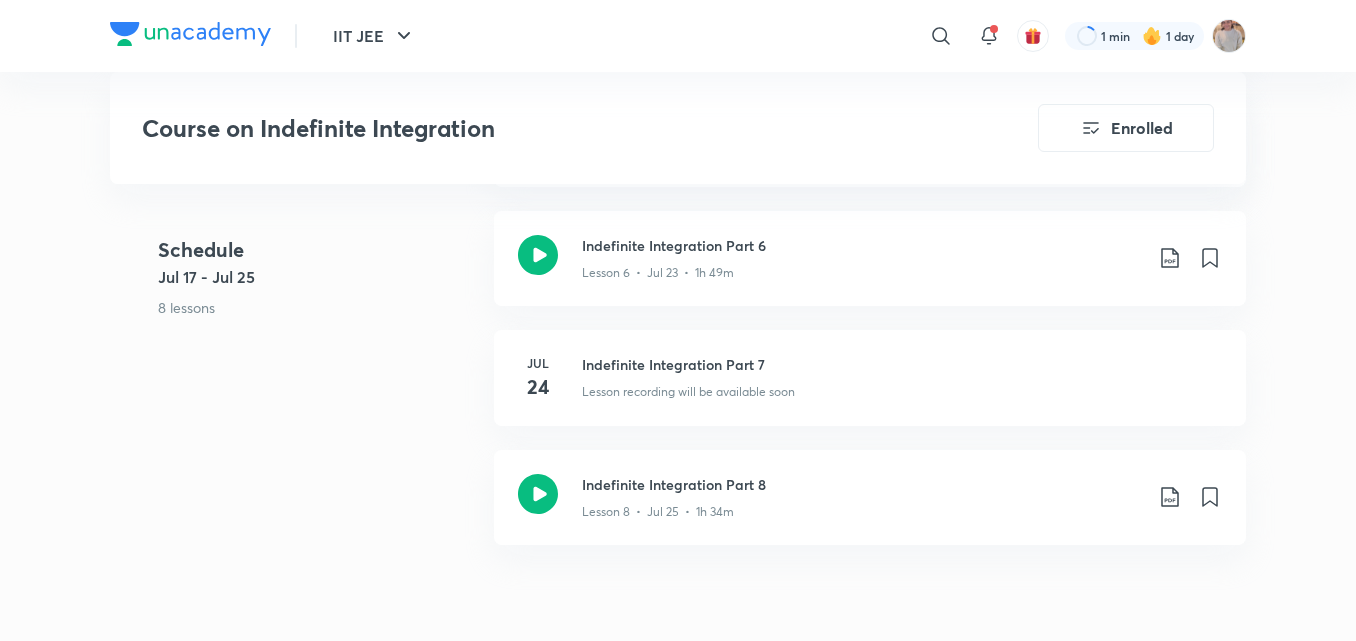scroll, scrollTop: 0, scrollLeft: 0, axis: both 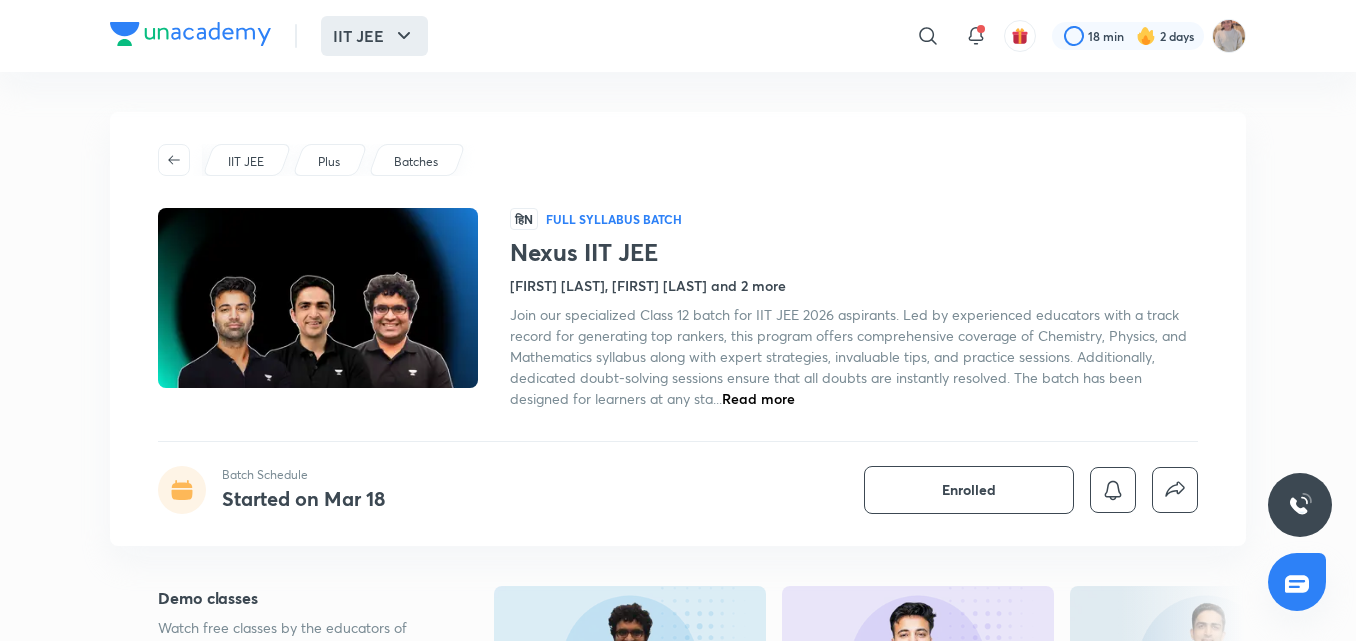click on "IIT JEE" at bounding box center (374, 36) 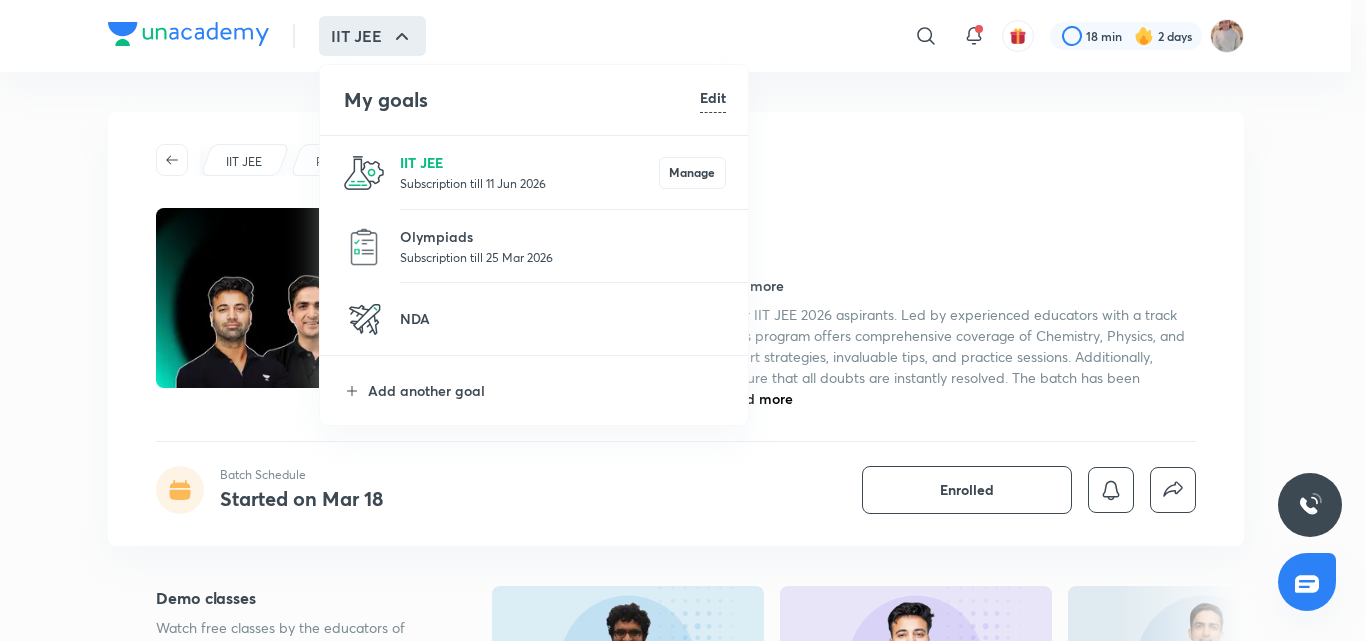 click on "IIT JEE" at bounding box center [529, 162] 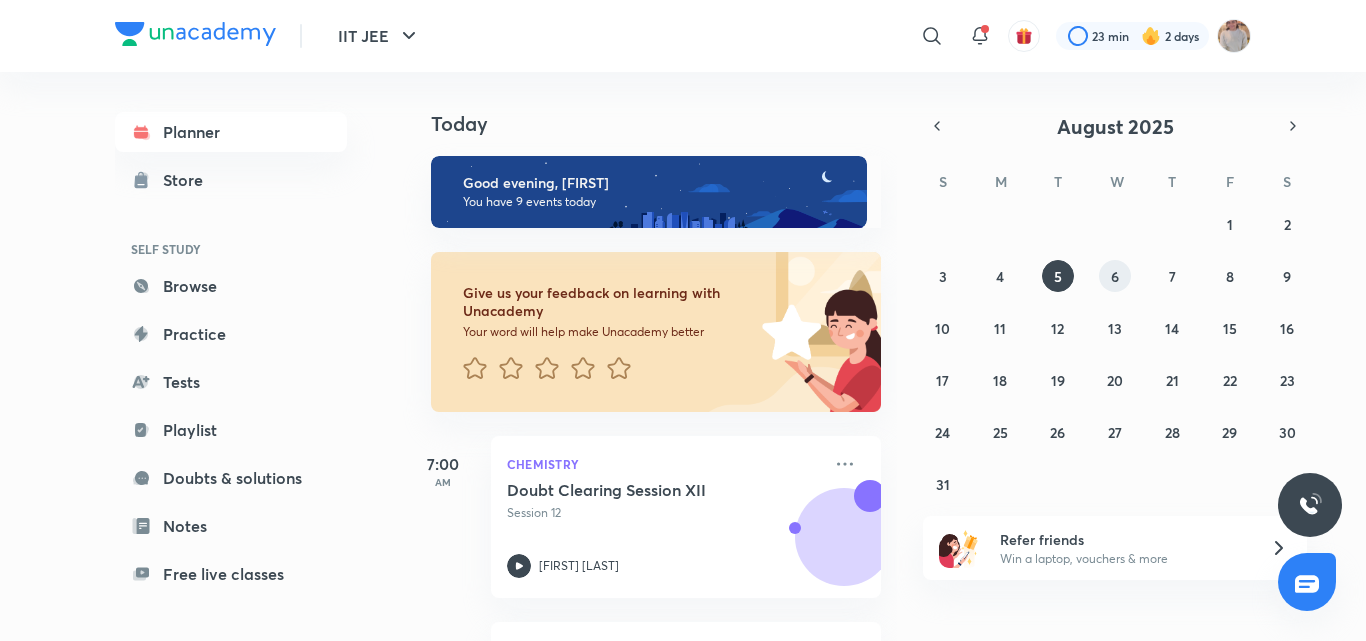 click on "6" at bounding box center [1115, 276] 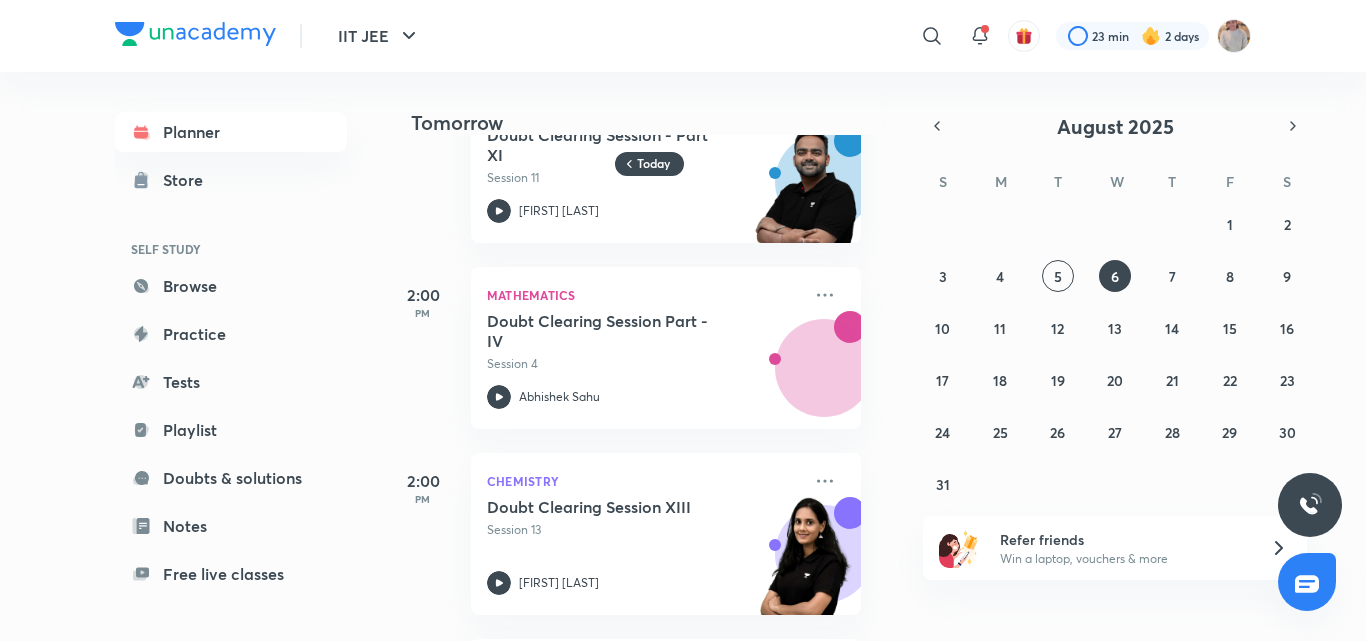scroll, scrollTop: 0, scrollLeft: 20, axis: horizontal 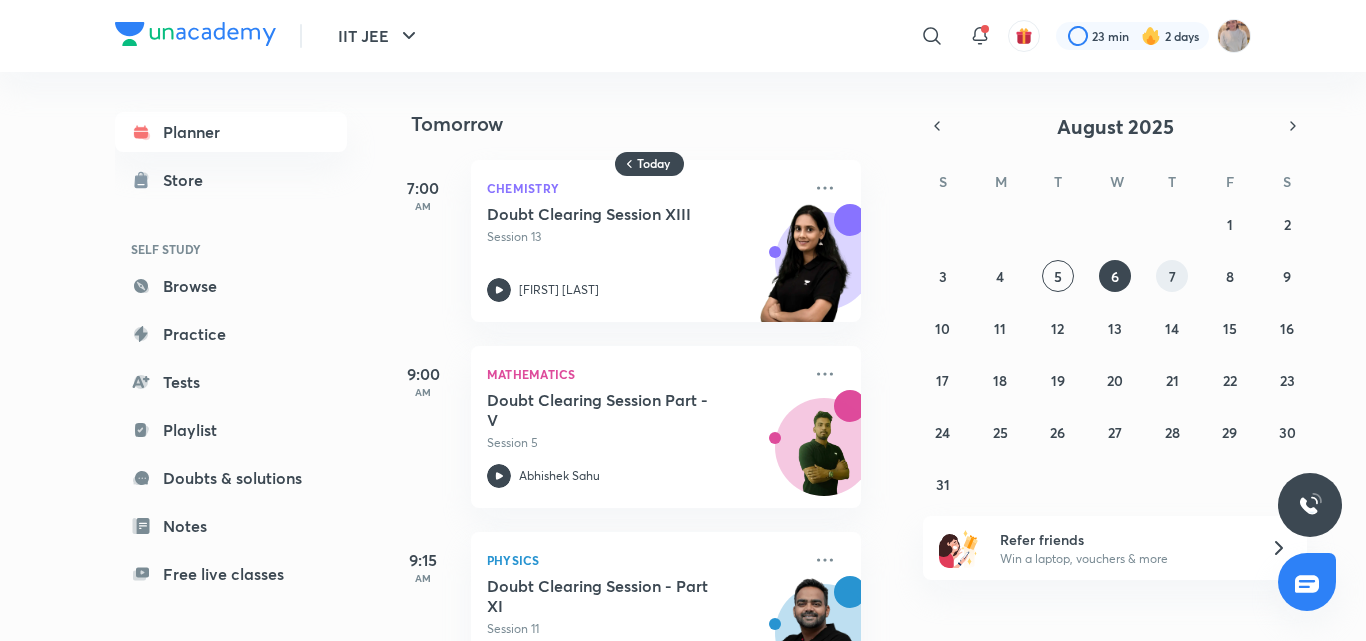 click on "7" at bounding box center (1172, 276) 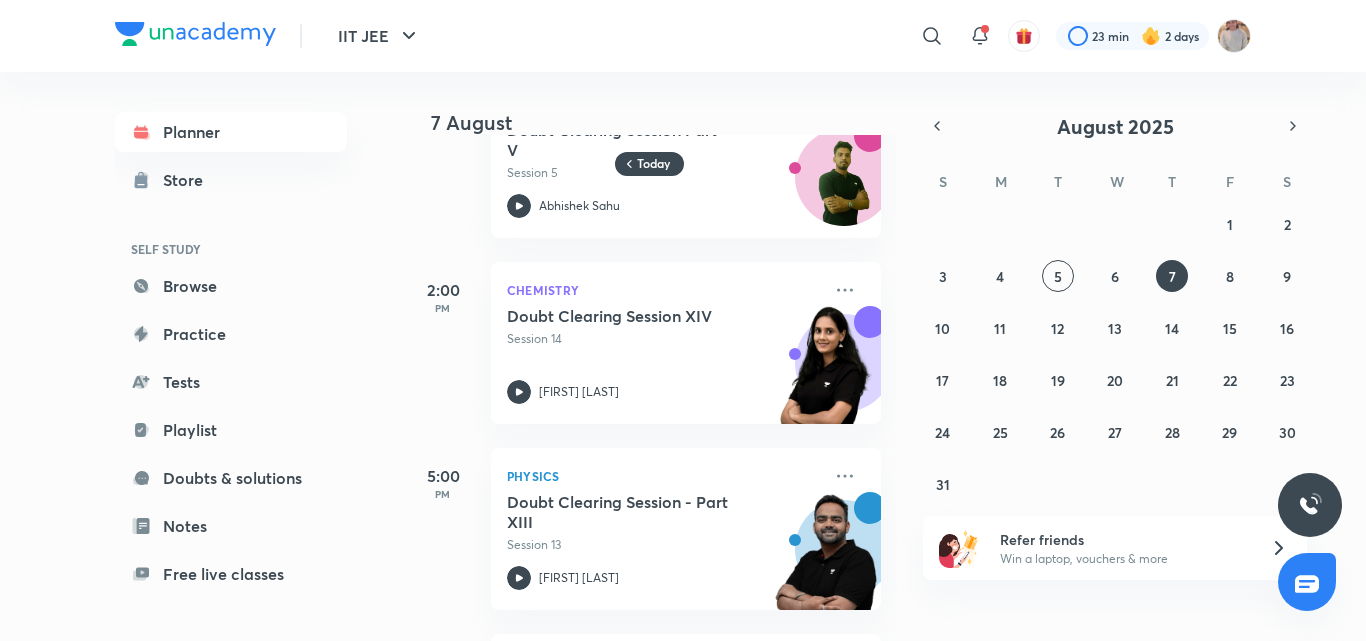 scroll, scrollTop: 1014, scrollLeft: 0, axis: vertical 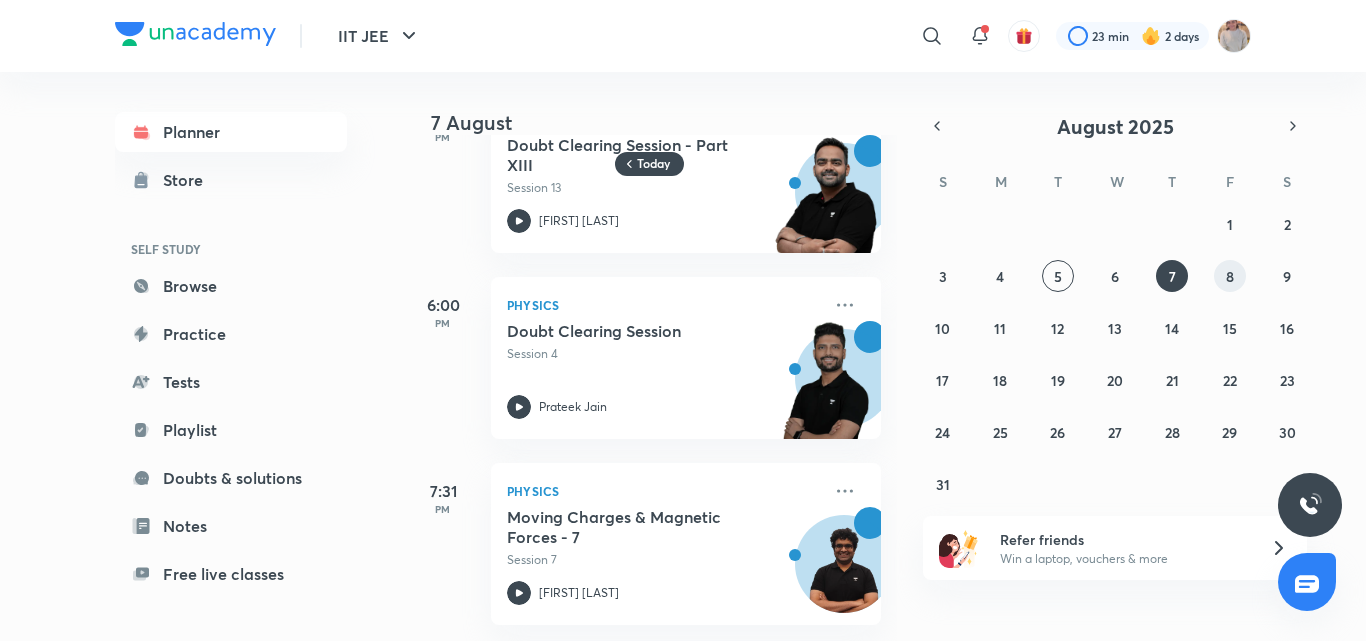 click on "IIT JEE ​ 23 min 2 days Planner Store SELF STUDY Browse Practice Tests Playlist Doubts & solutions Notes Free live classes ME Enrollments Saved Today 7 August 7:00 AM Chemistry Doubt Clearing Session XIV Session 14 Nikita Tiwari 9:00 AM Mathematics Doubt Clearing Session Part - VI Session 6 Abhishek Sahu 9:15 AM Physics Doubt Clearing Session - Part XII Session 12 Ashray Saxena 2:00 PM Mathematics Doubt Clearing Session Part - V Session 5 Abhishek Sahu 2:00 PM Chemistry Doubt Clearing Session XIV Session 14 Nikita Tiwari 5:00 PM Physics Doubt Clearing Session - Part XIII Session 13 Ashray Saxena 6:00 PM Physics Doubt Clearing Session Session 4 Prateek Jain 7:31 PM Physics Moving Charges & Magnetic Forces - 7 Session 7 Janardanudu Thallaparthi August 2025 S M T W T F S 27 28 29 30 31 1 2 3 4 5 6 7 8 9 10 11 12 13 14 15 16 17 18 19 20 21 22 23 24 25 26 27 28 29 30 31 1 2 3 4 5 6 Refer friends Win a laptop, vouchers & more" at bounding box center (683, 320) 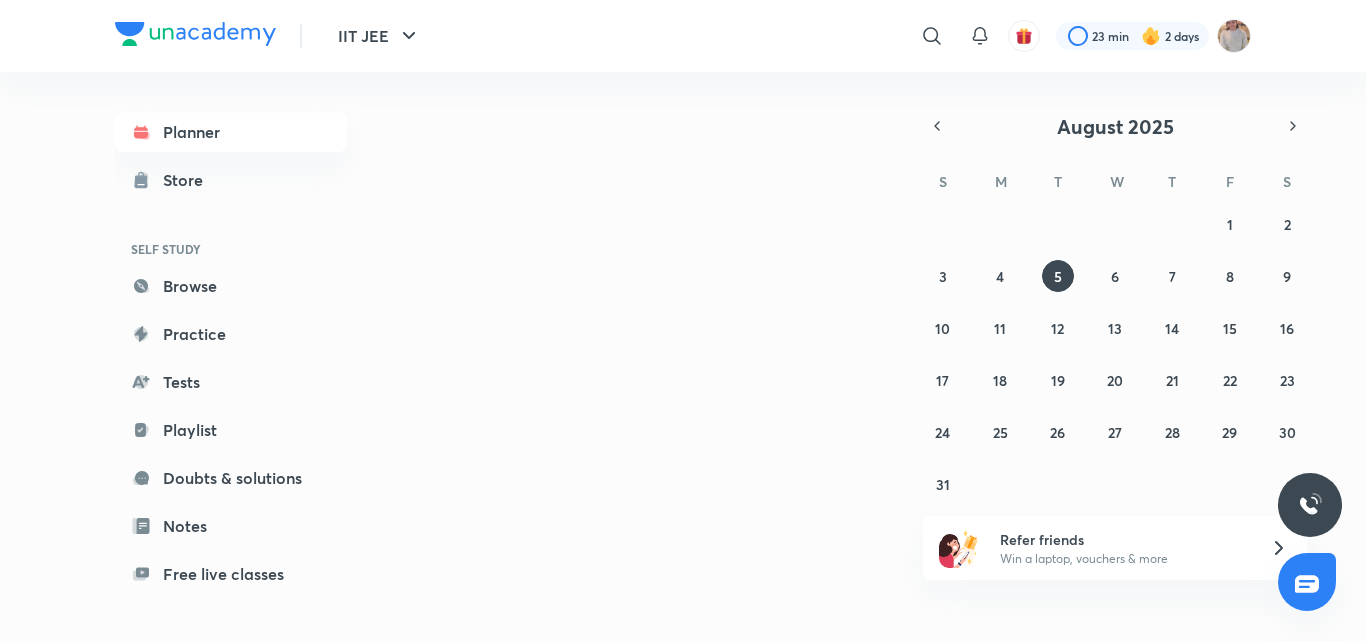 scroll, scrollTop: 0, scrollLeft: 0, axis: both 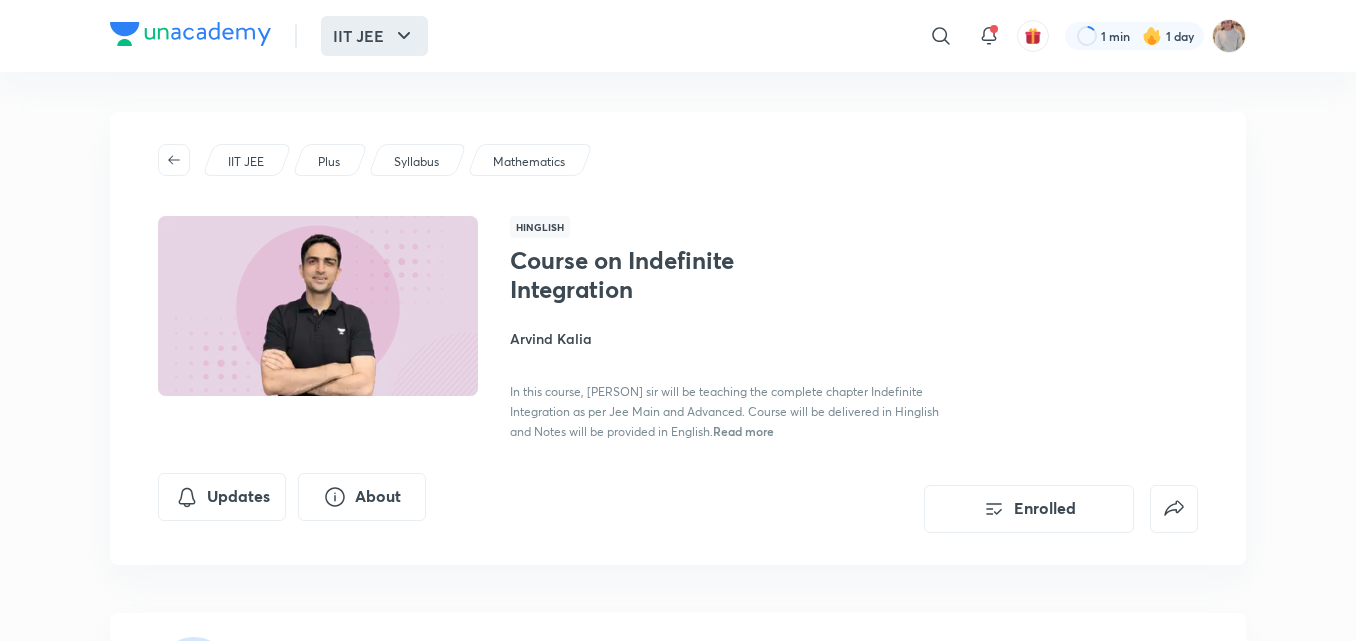 click on "IIT JEE" at bounding box center (374, 36) 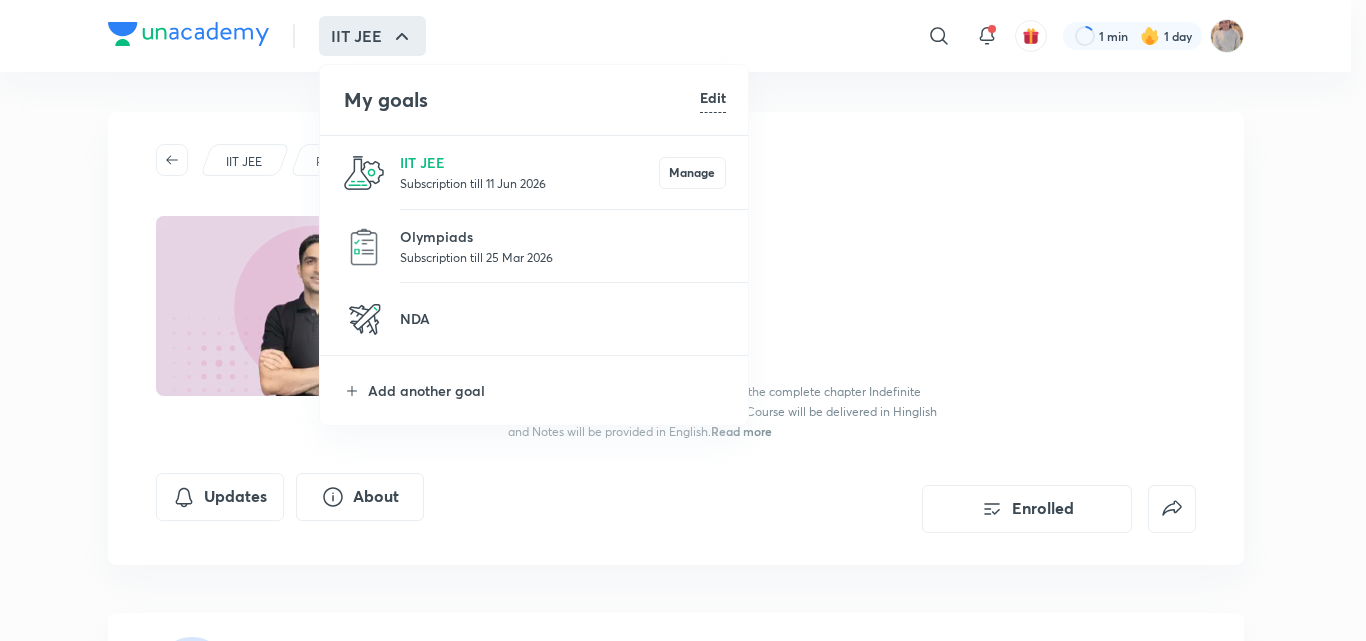 click on "Subscription till 11 Jun 2026" at bounding box center [529, 183] 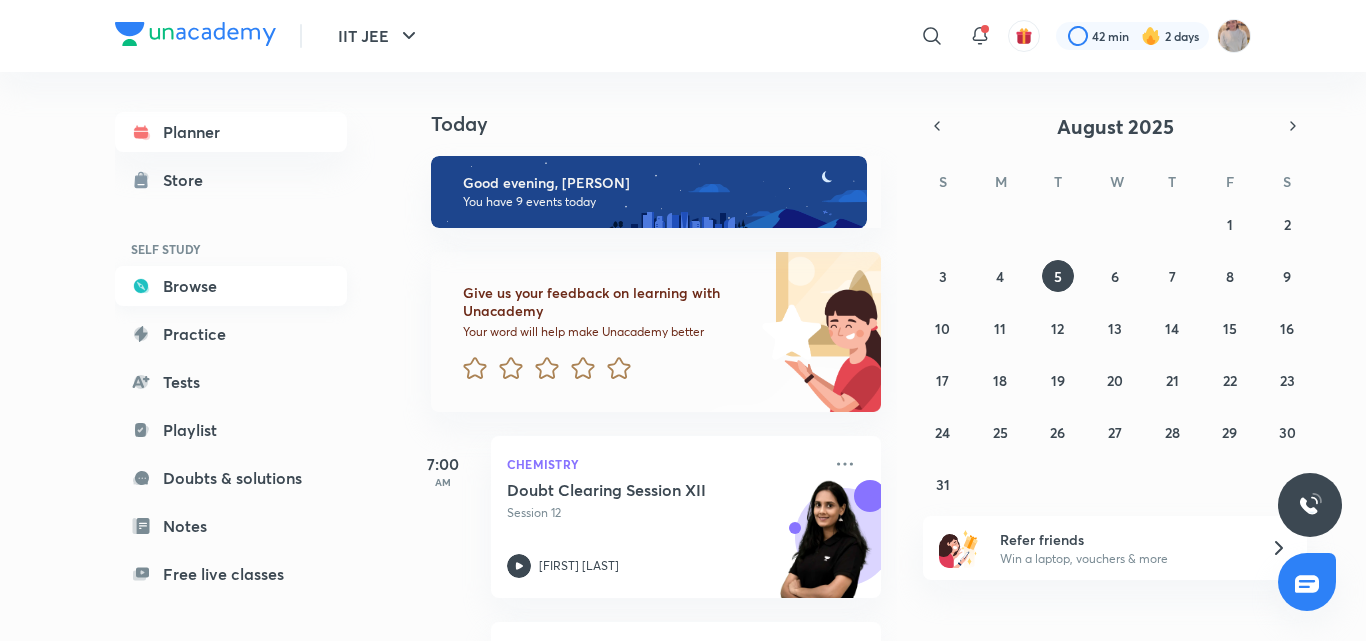 click on "Browse" at bounding box center [231, 286] 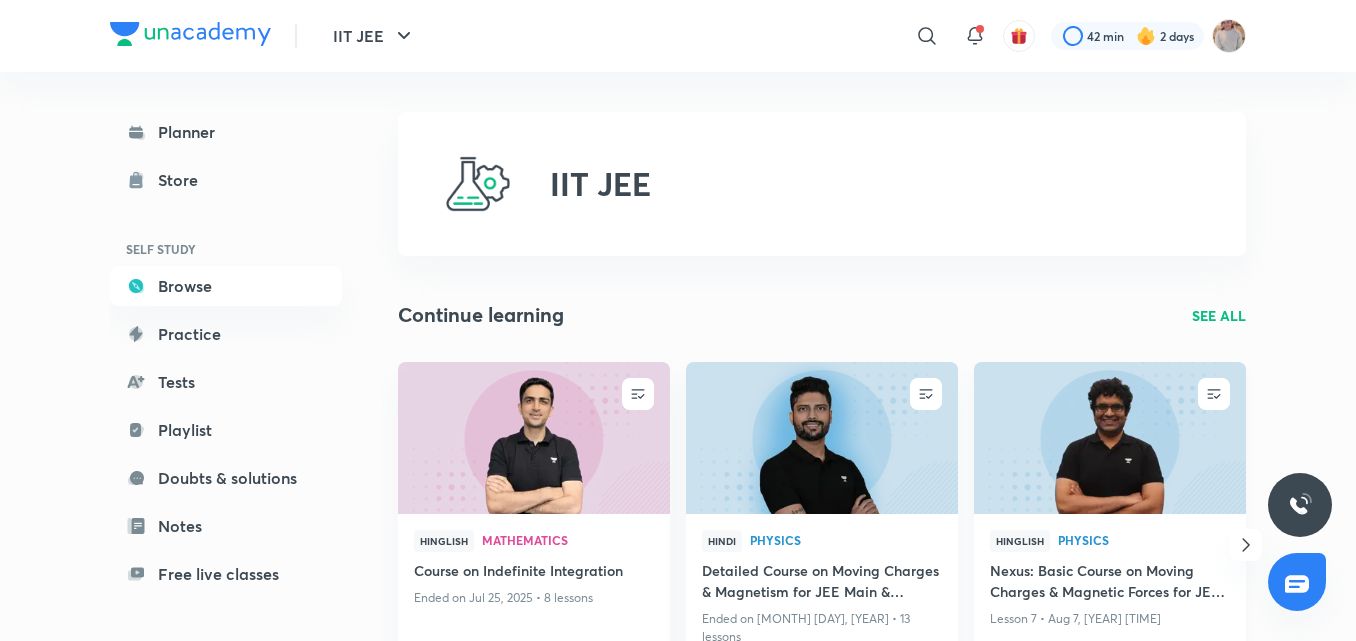click at bounding box center [1109, 437] 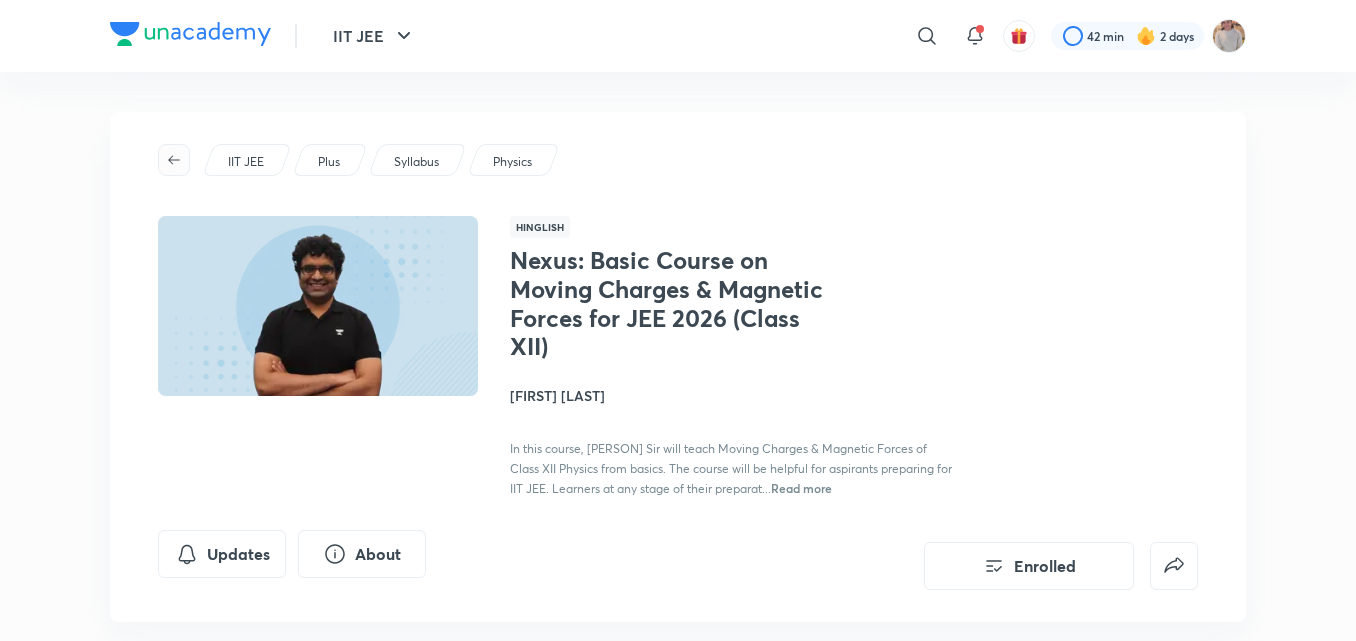 click at bounding box center (174, 160) 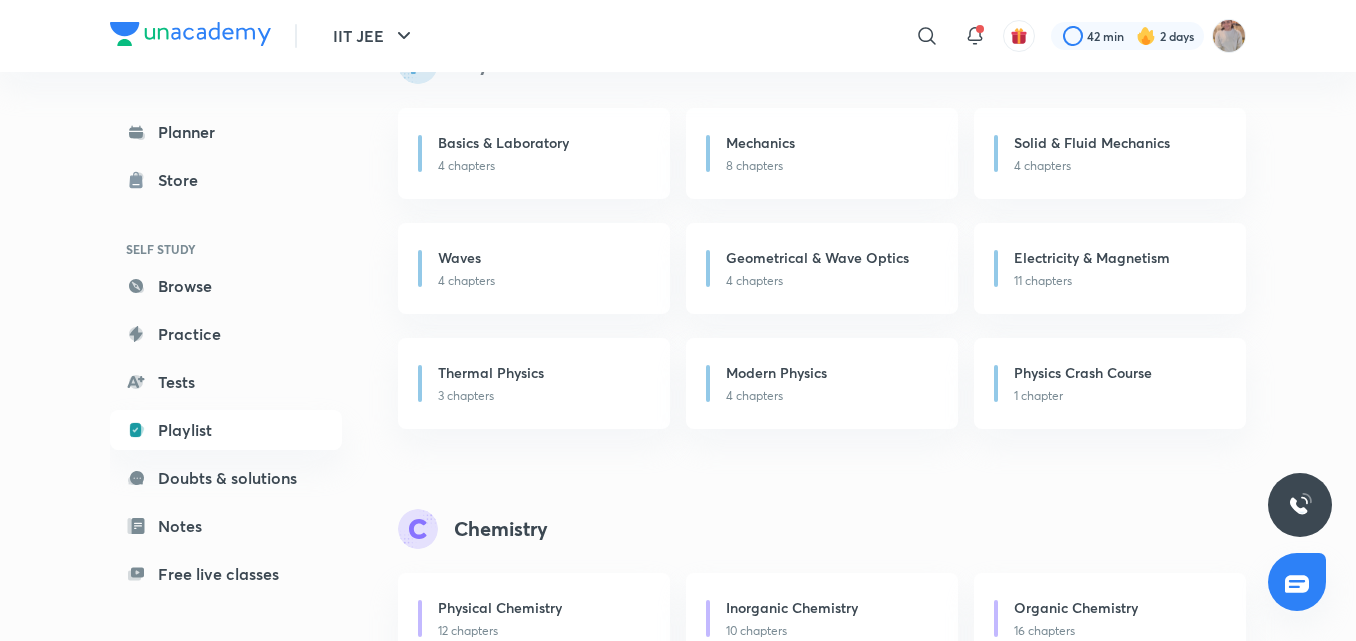scroll, scrollTop: 283, scrollLeft: 0, axis: vertical 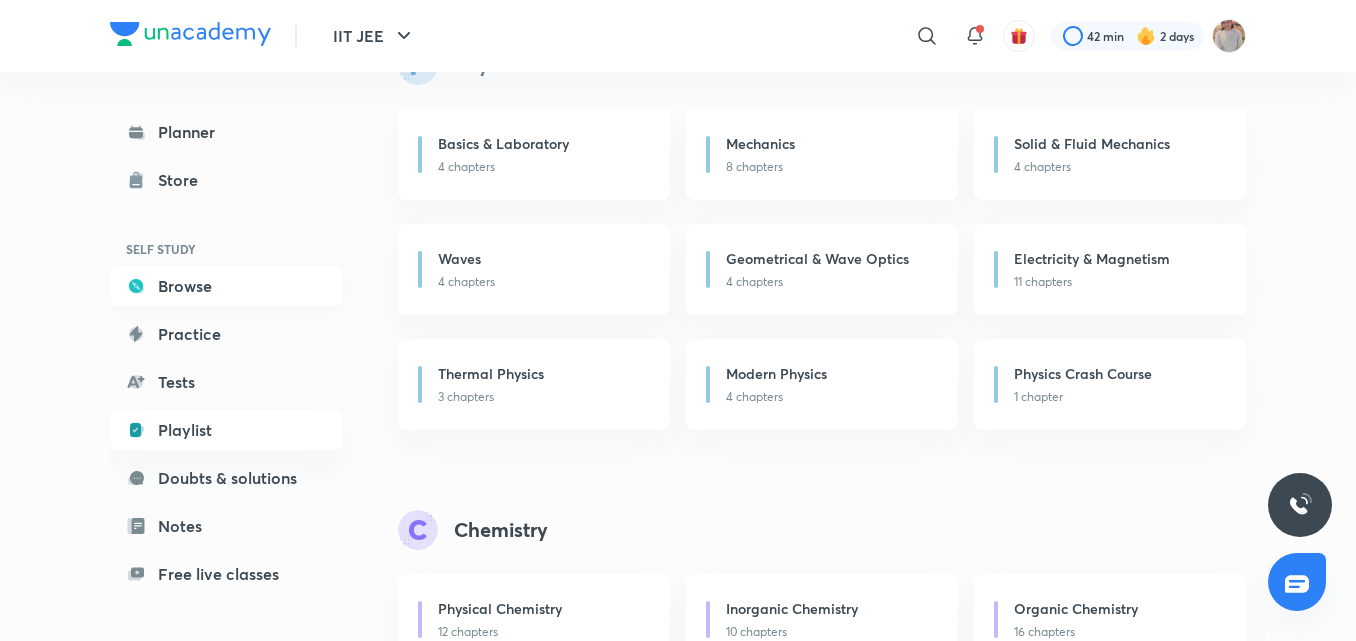 click on "Browse" at bounding box center (226, 286) 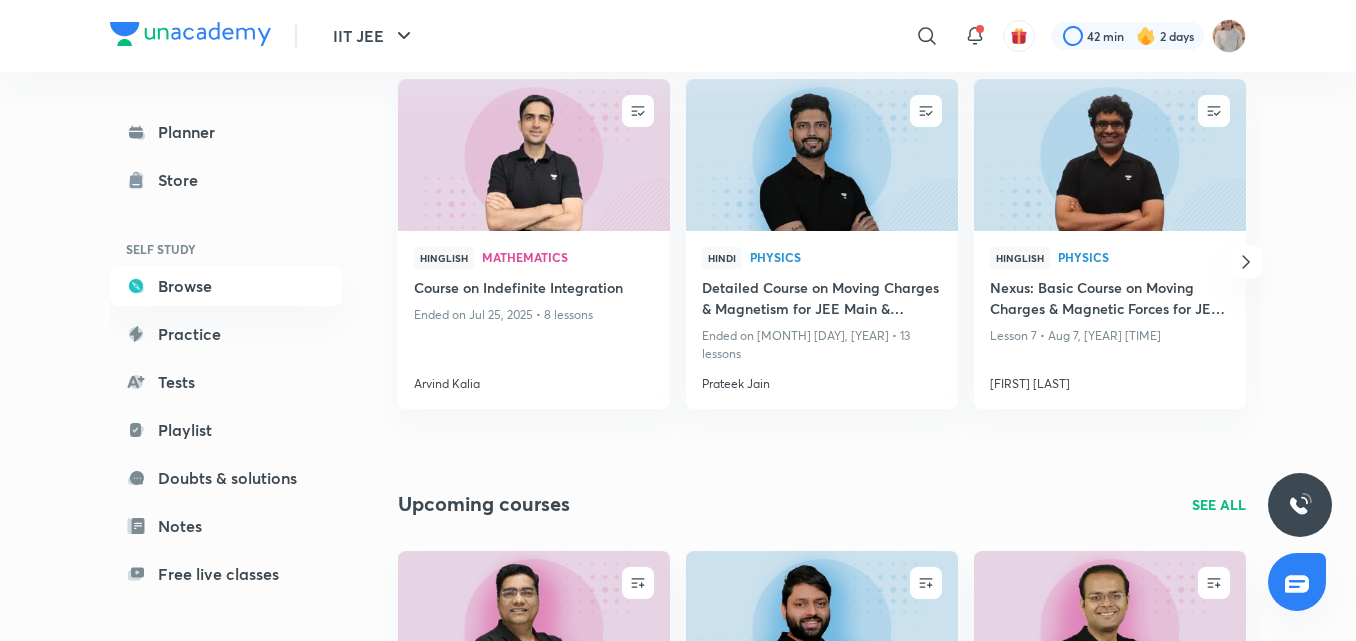 scroll, scrollTop: 0, scrollLeft: 0, axis: both 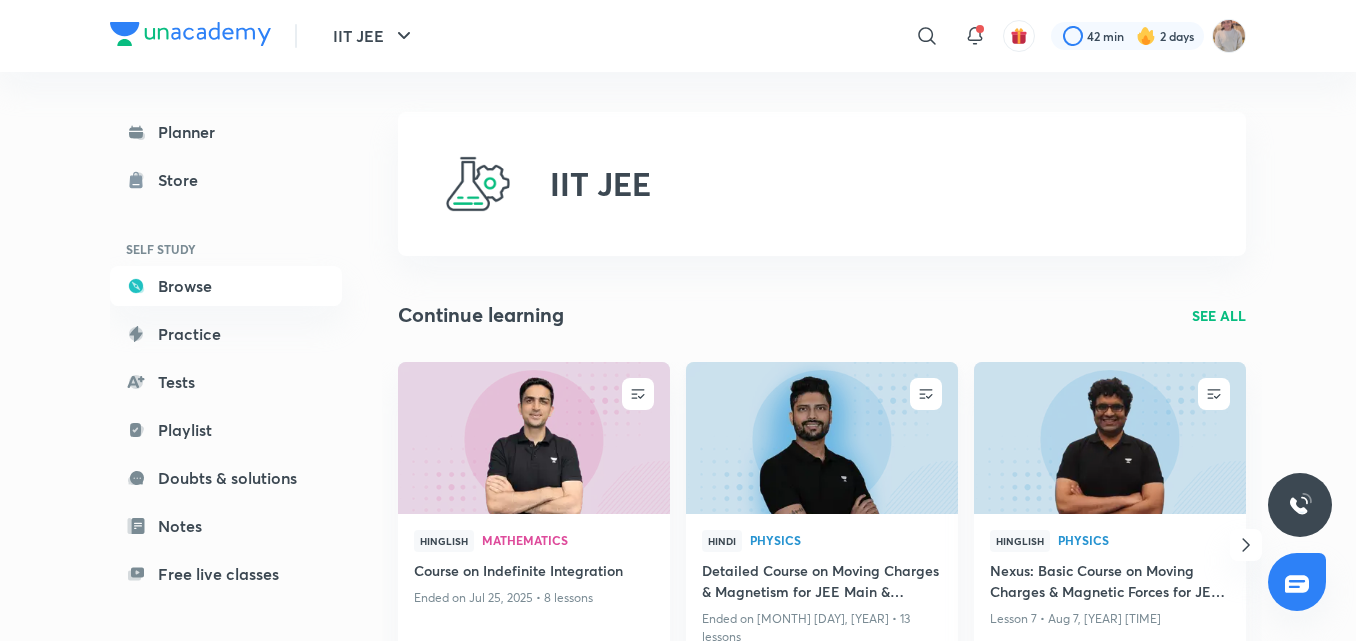 click at bounding box center [821, 437] 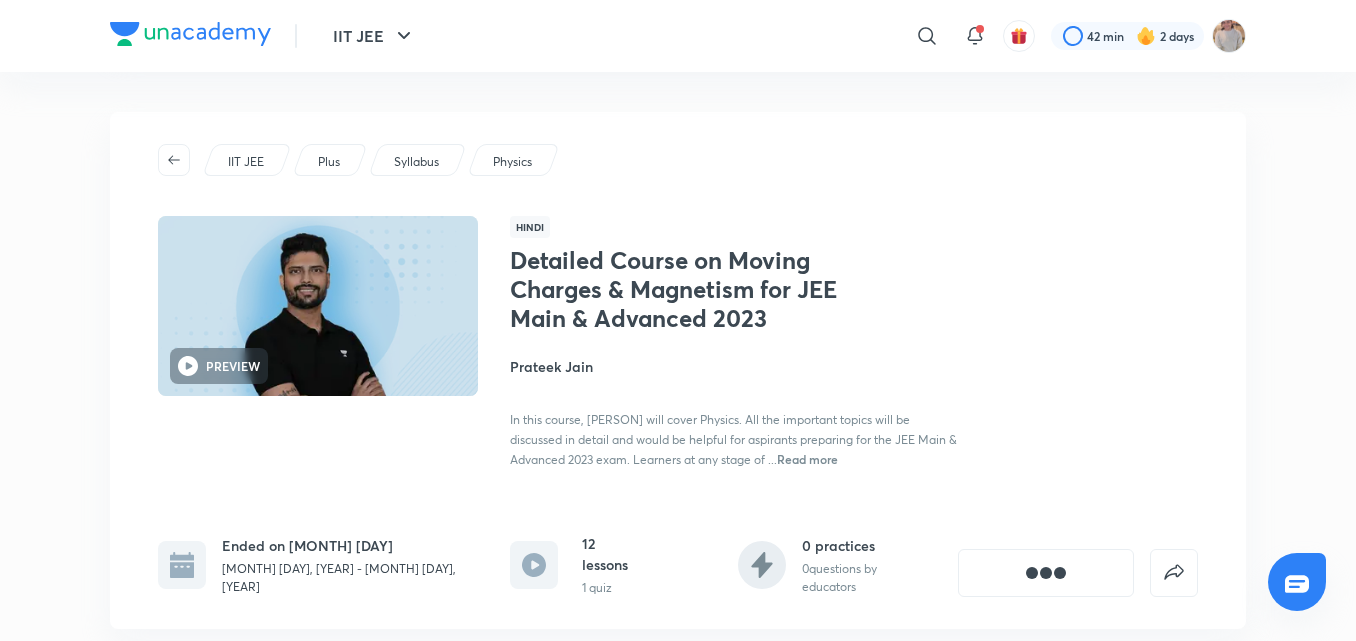 click on "In this course, [PERSON] will cover Physics. All the important topics will be discussed in detail and would be helpful for aspirants preparing for the JEE Main & Advanced 2023 exam. Learners at any stage of ..." at bounding box center [733, 439] 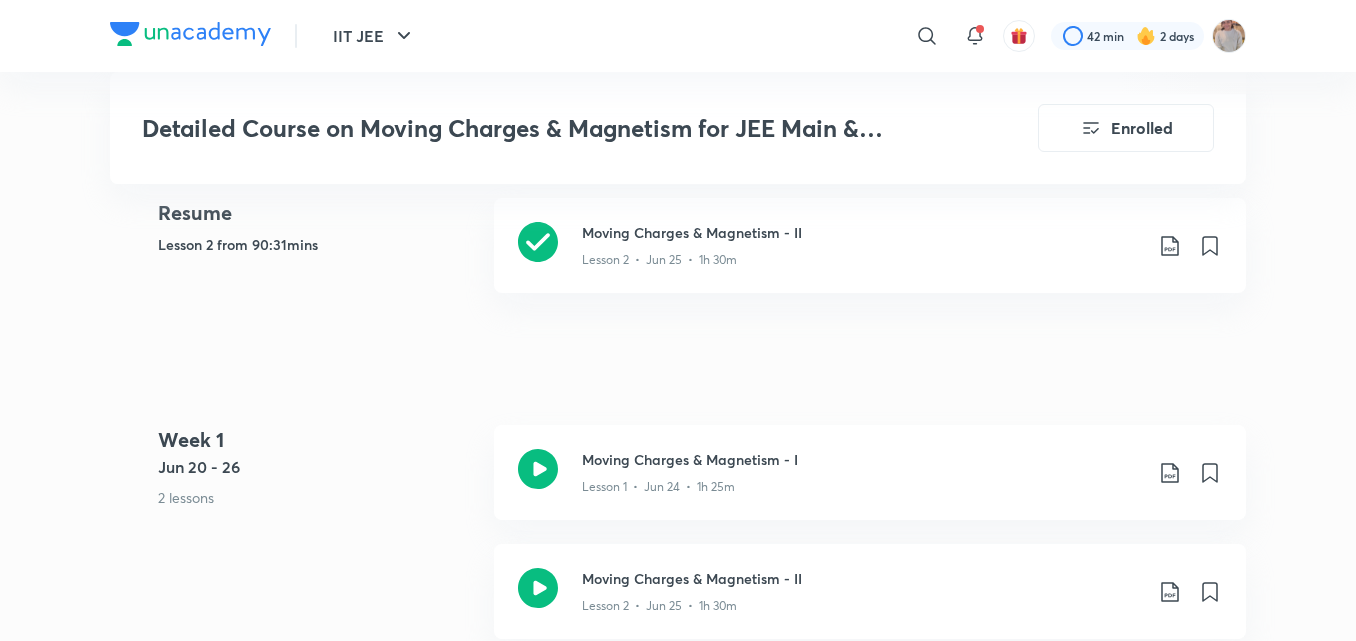 scroll, scrollTop: 947, scrollLeft: 0, axis: vertical 